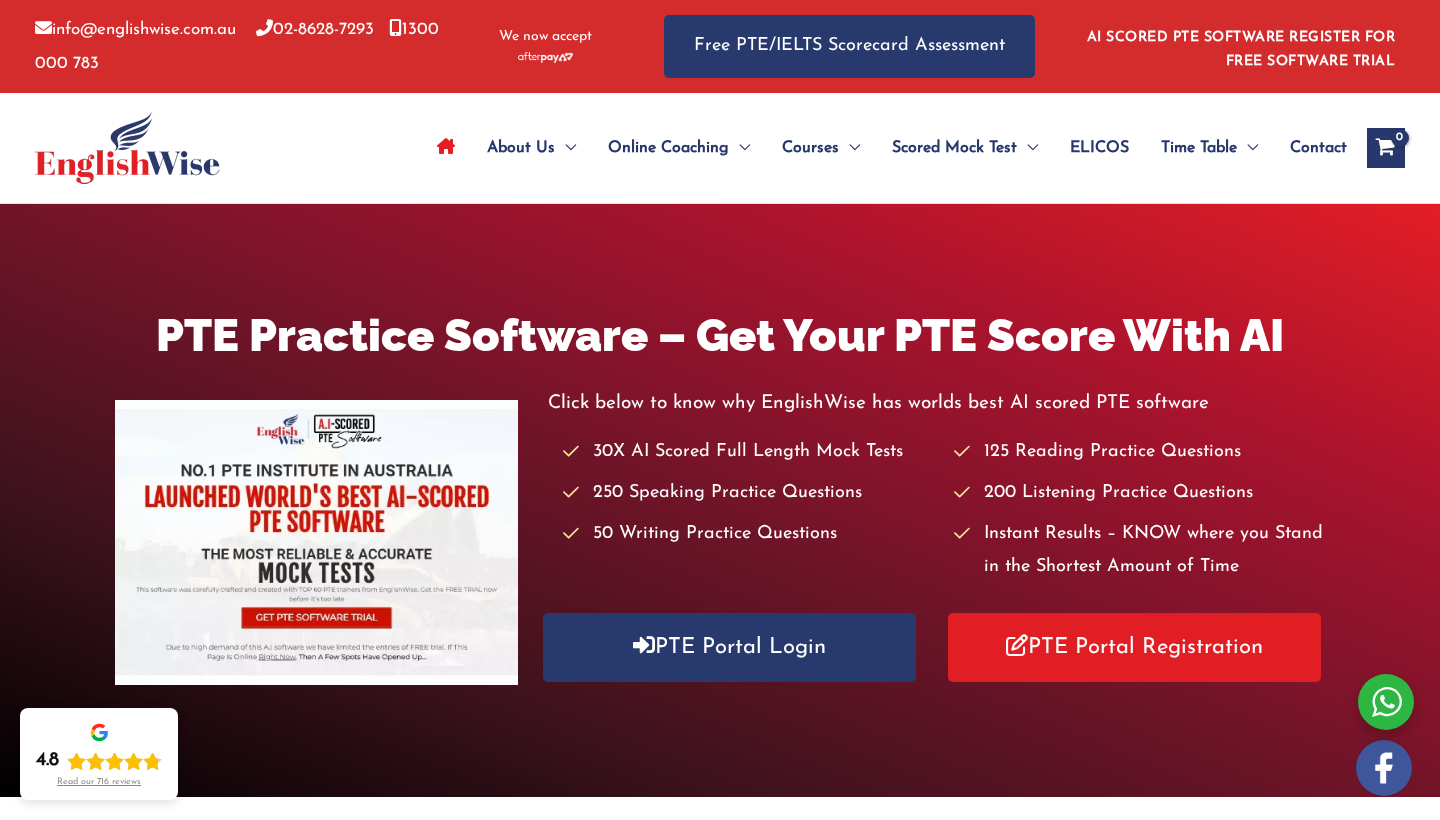 scroll, scrollTop: 0, scrollLeft: 0, axis: both 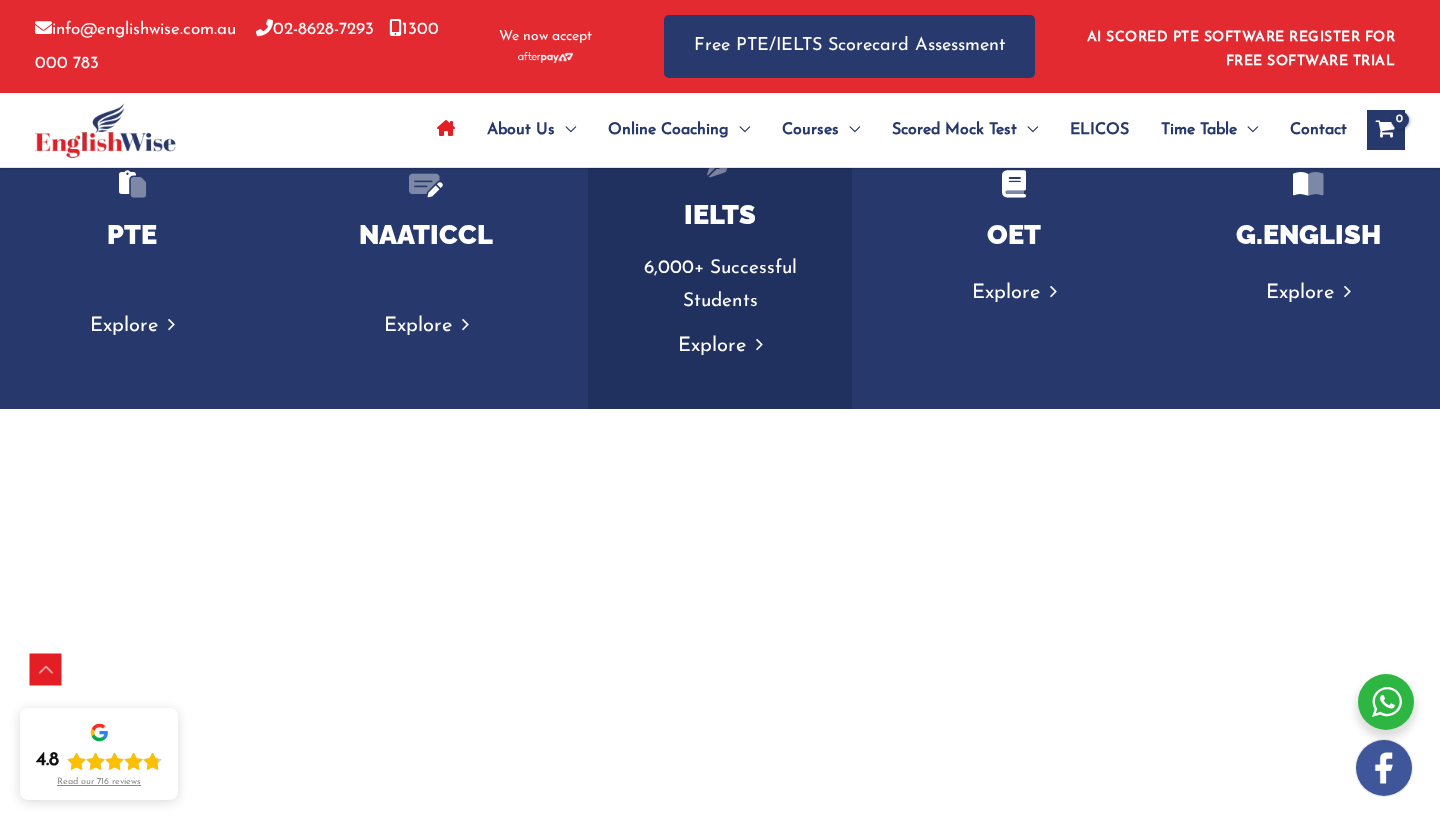 click on "Explore" at bounding box center [720, 346] 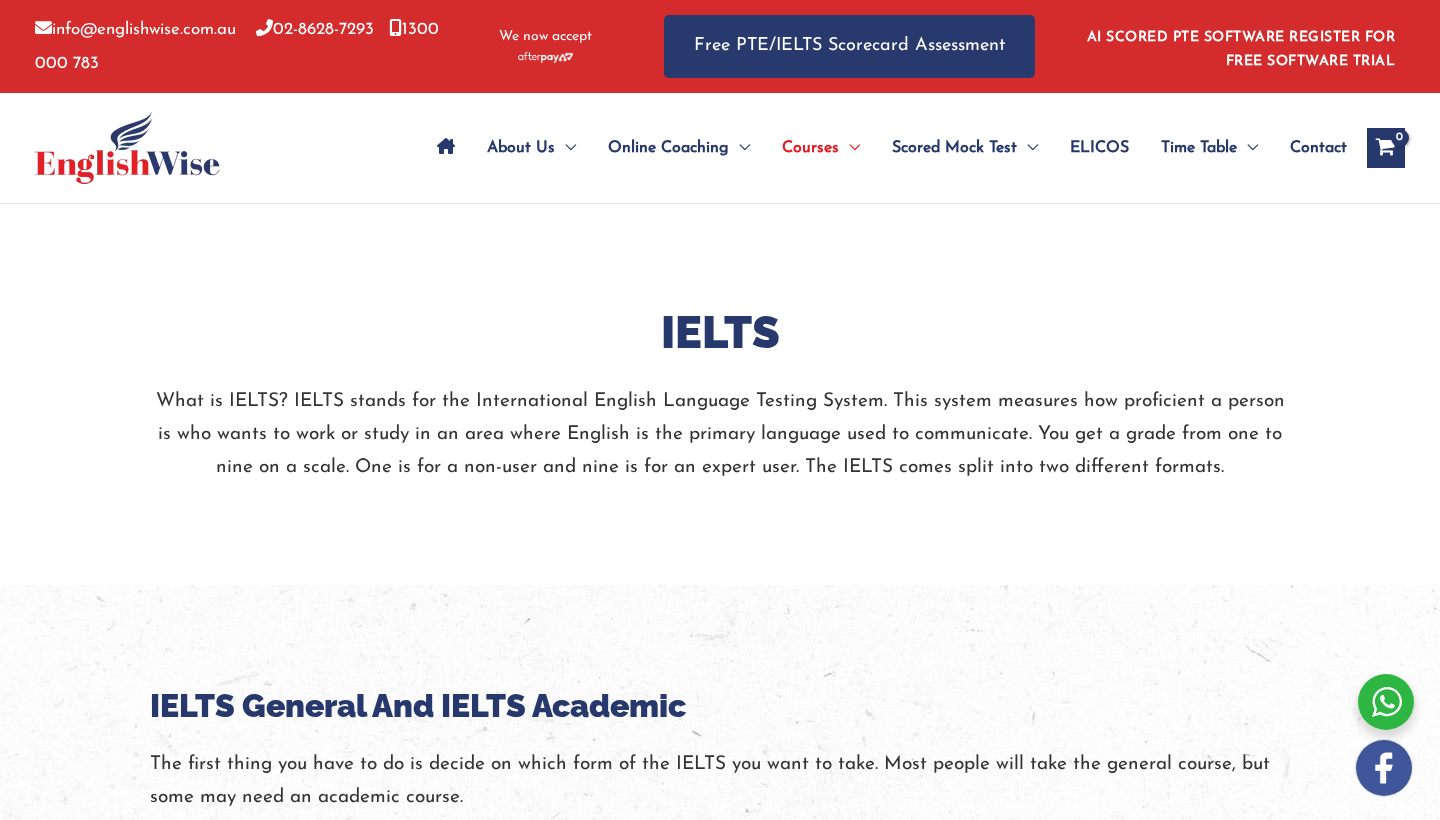 scroll, scrollTop: 0, scrollLeft: 0, axis: both 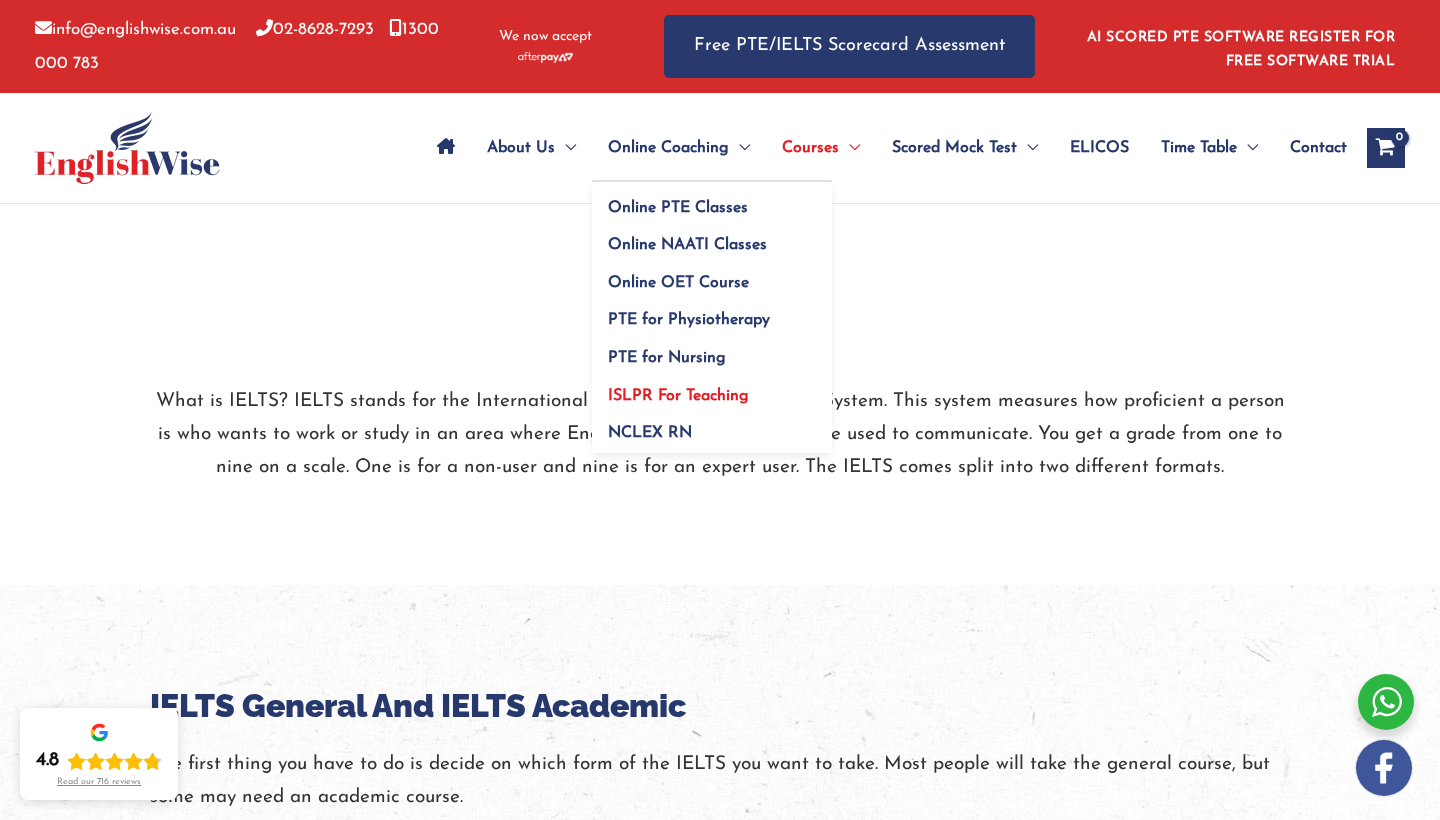 click on "ISLPR For Teaching" at bounding box center [678, 396] 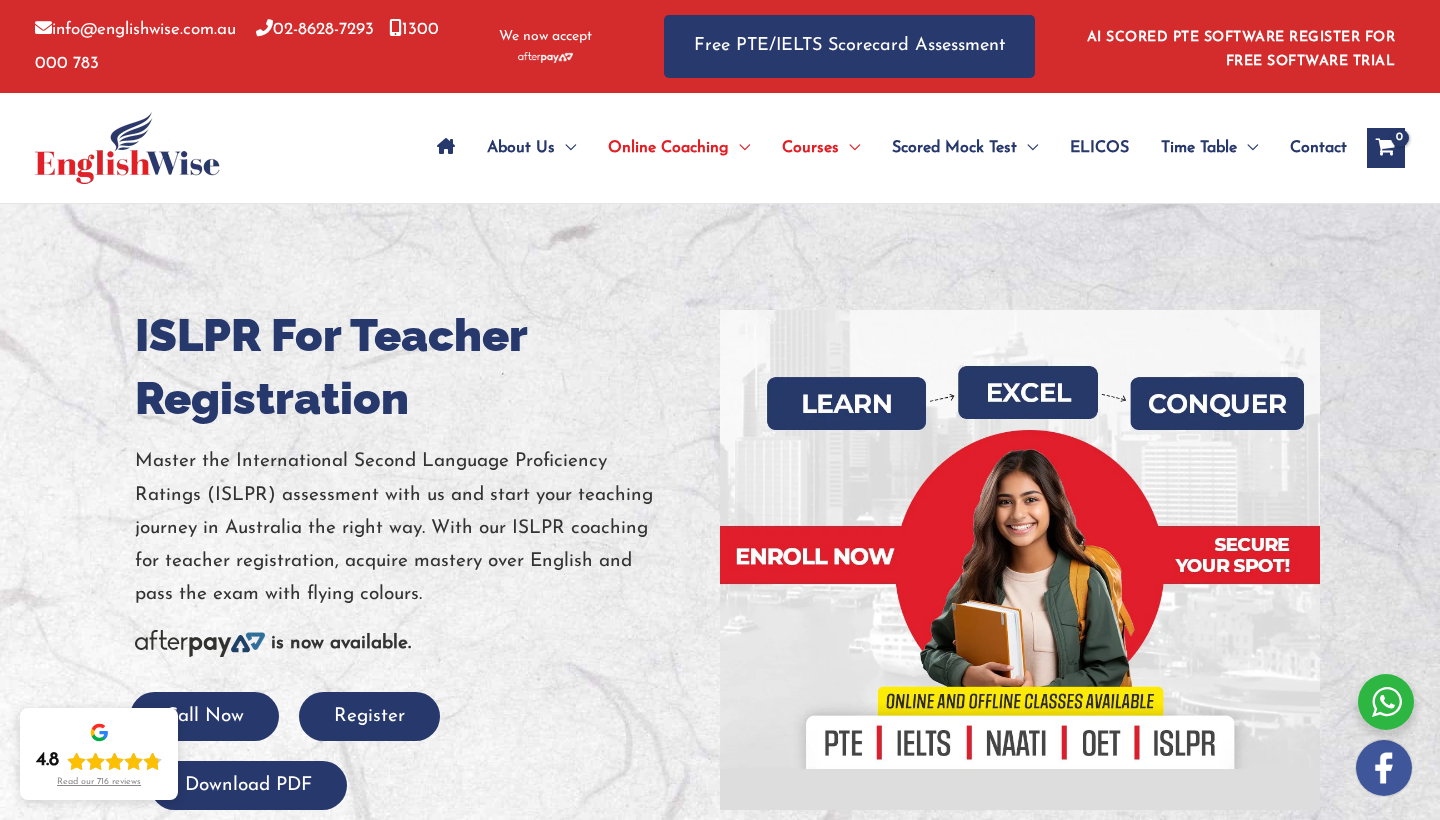 scroll, scrollTop: 0, scrollLeft: 0, axis: both 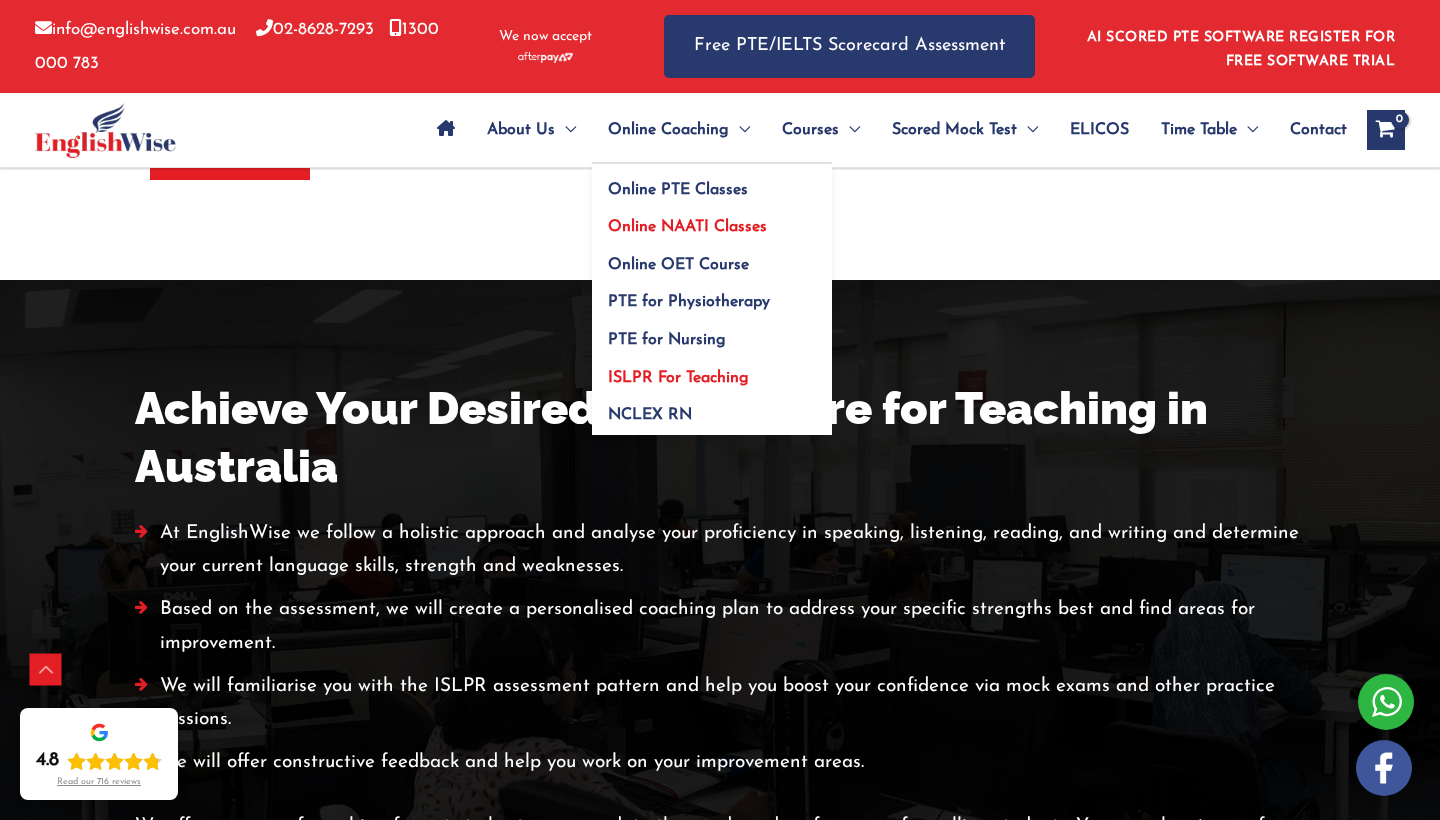 click on "Online NAATI Classes" at bounding box center (687, 227) 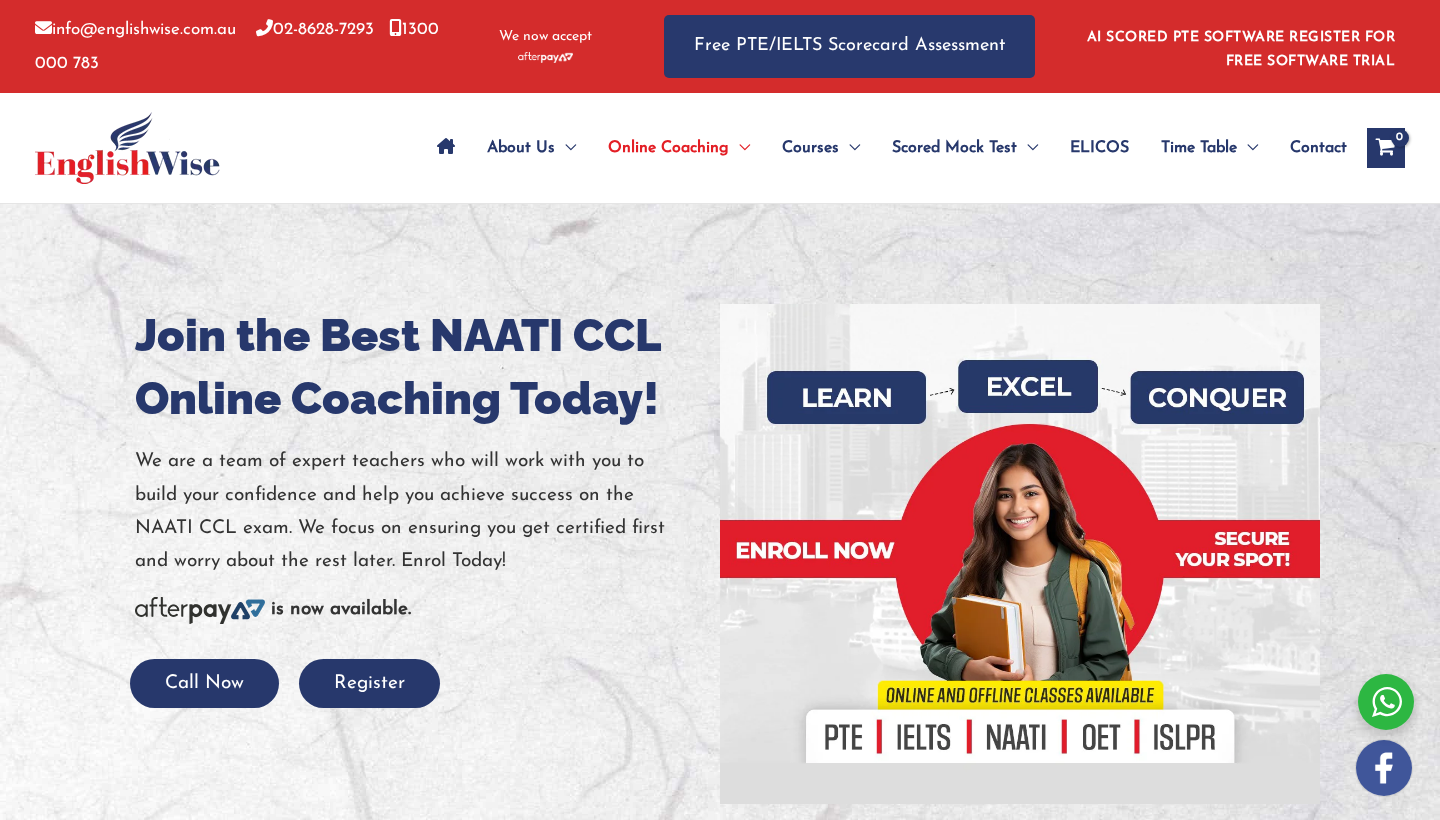 scroll, scrollTop: 0, scrollLeft: 0, axis: both 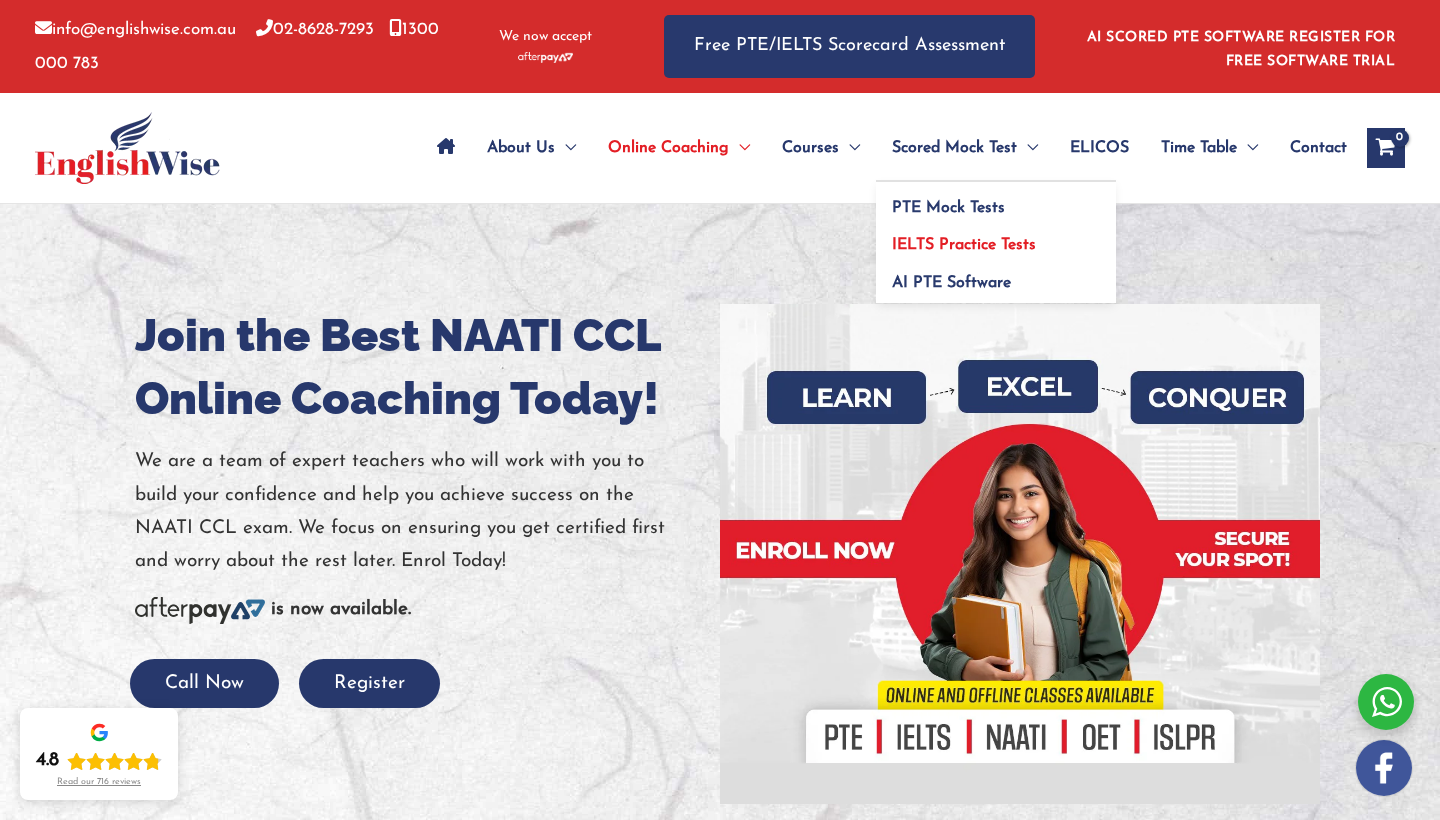 click on "IELTS Practice Tests" at bounding box center (964, 245) 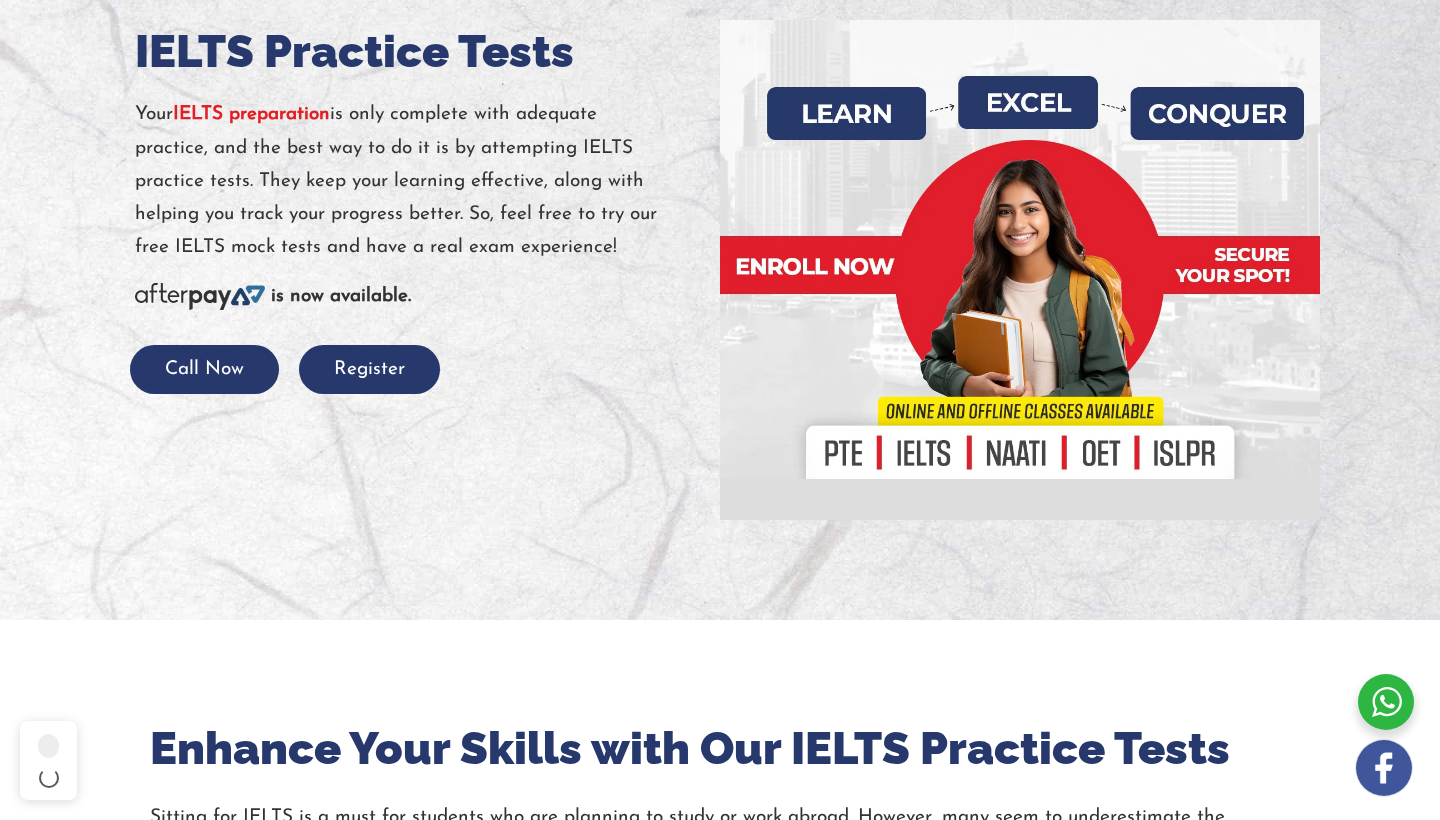 scroll, scrollTop: 291, scrollLeft: 0, axis: vertical 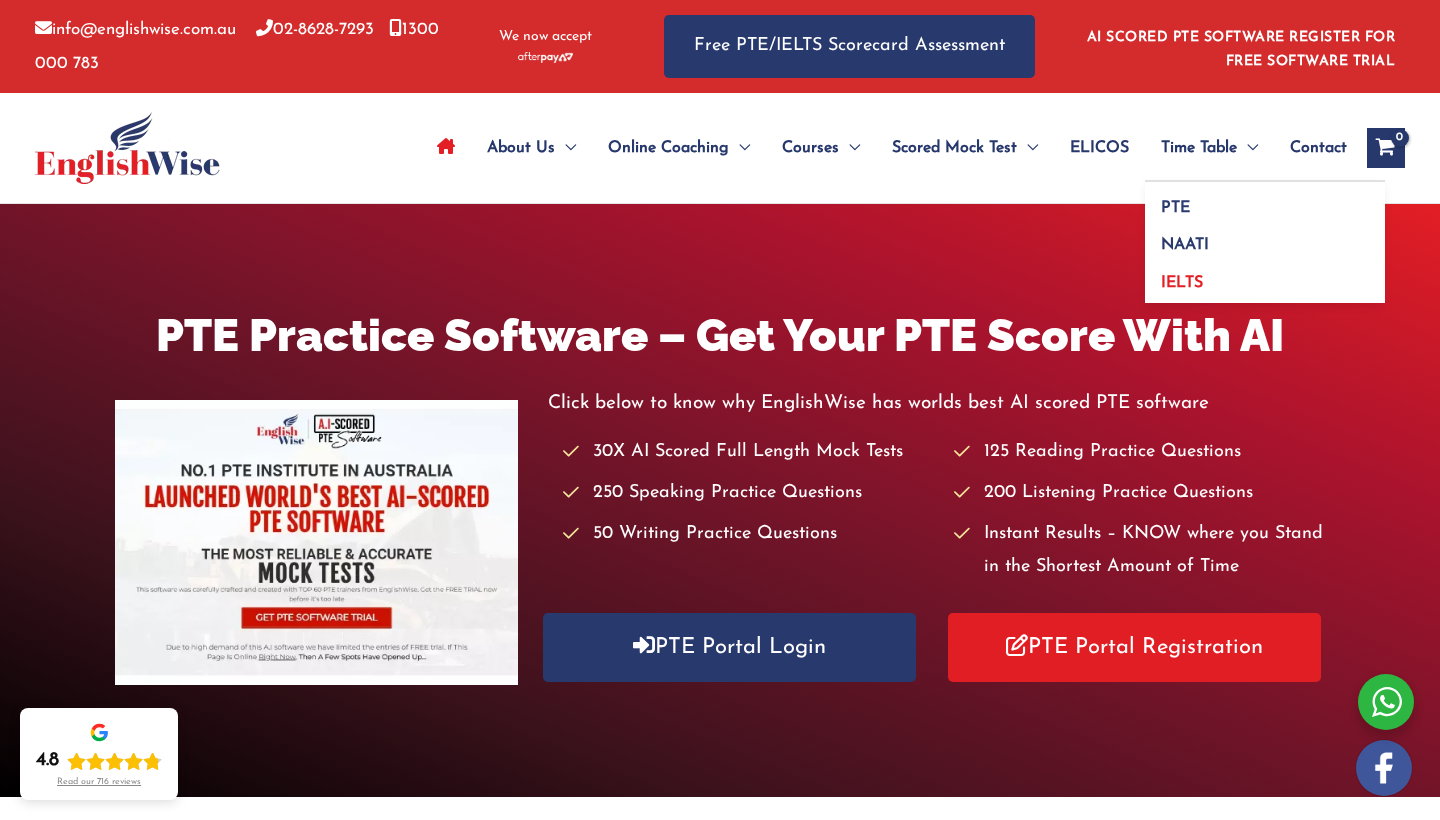 click on "IELTS" at bounding box center [1182, 283] 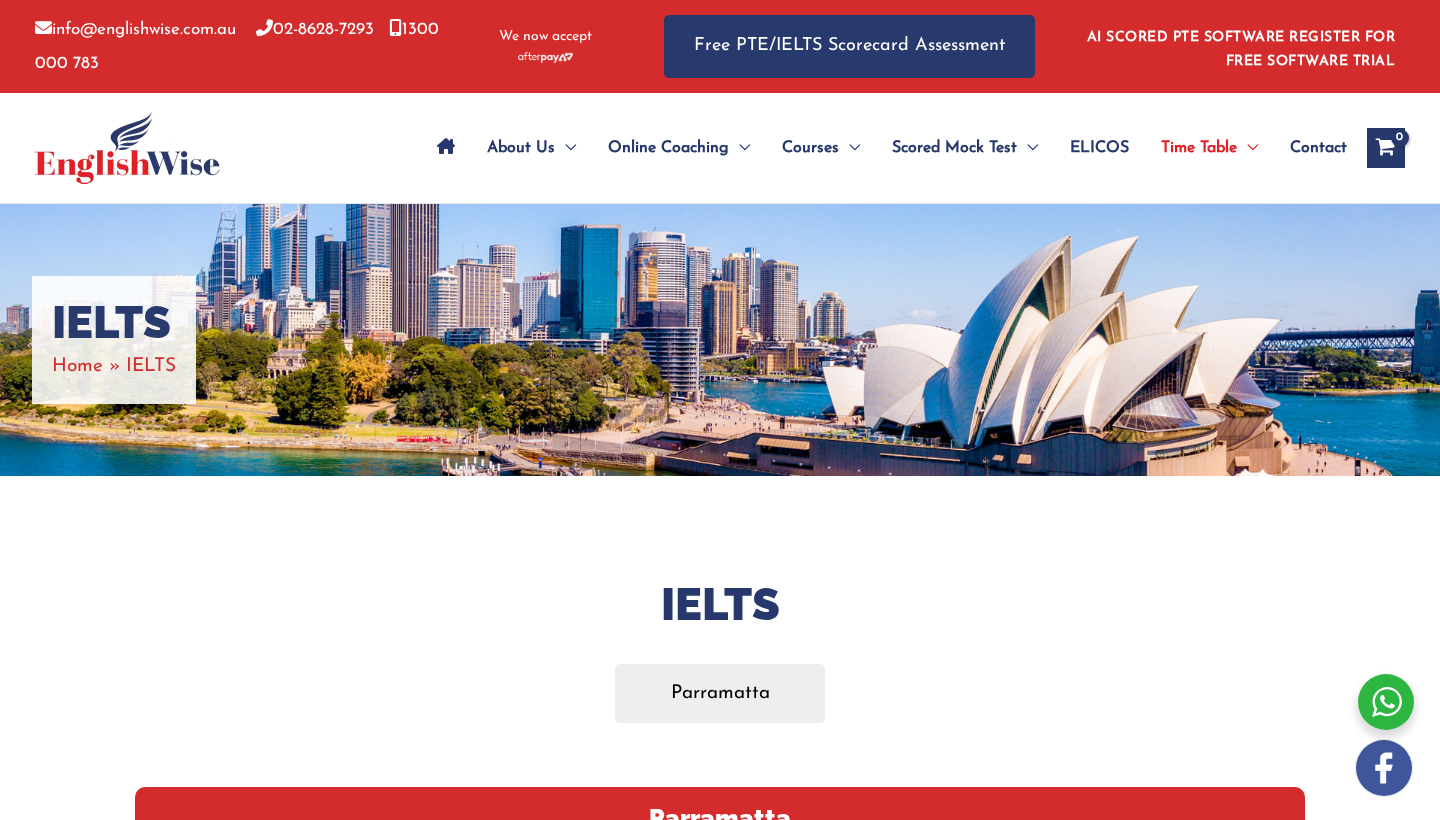 scroll, scrollTop: 0, scrollLeft: 0, axis: both 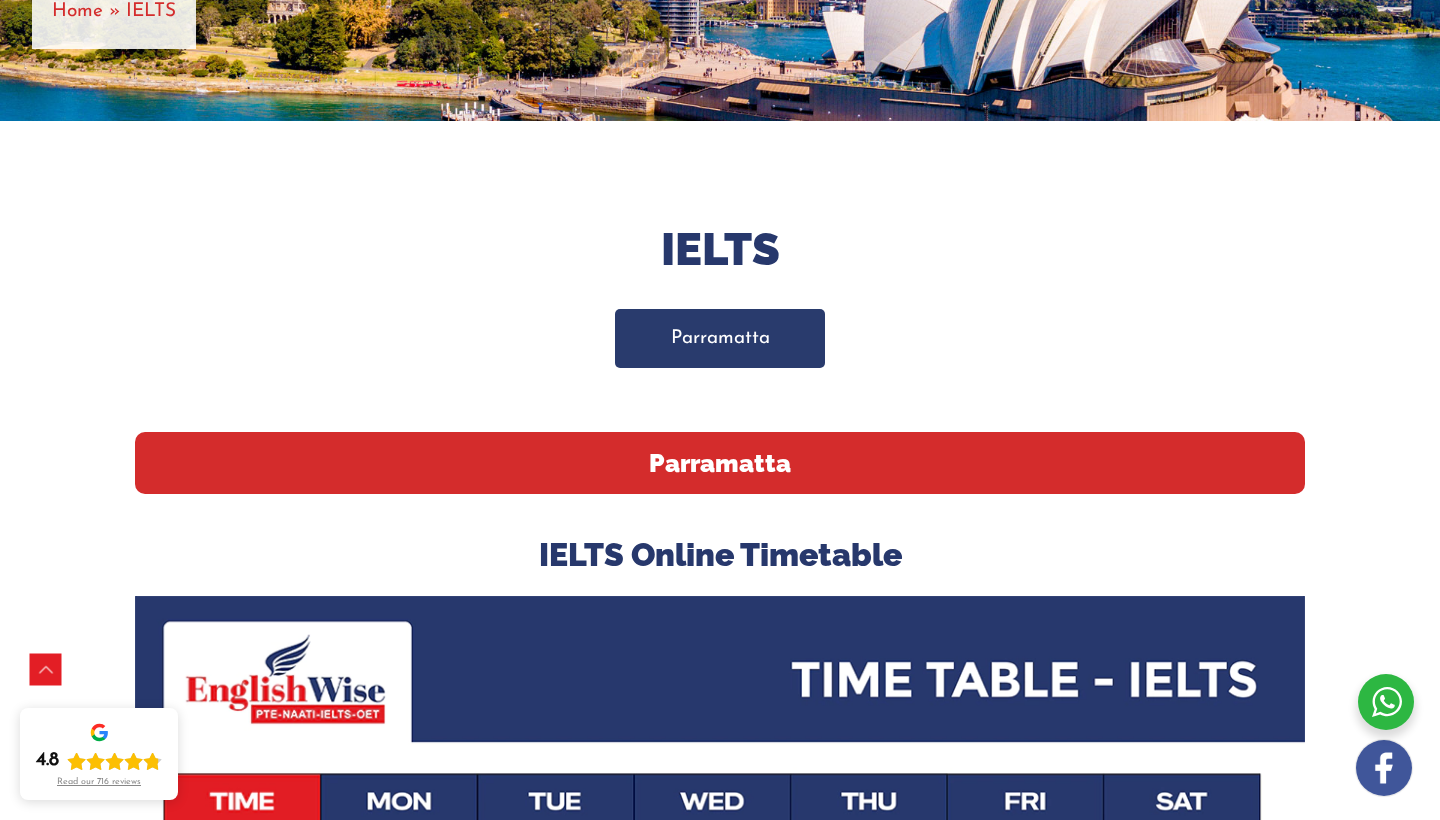 click on "Parramatta" at bounding box center (720, 338) 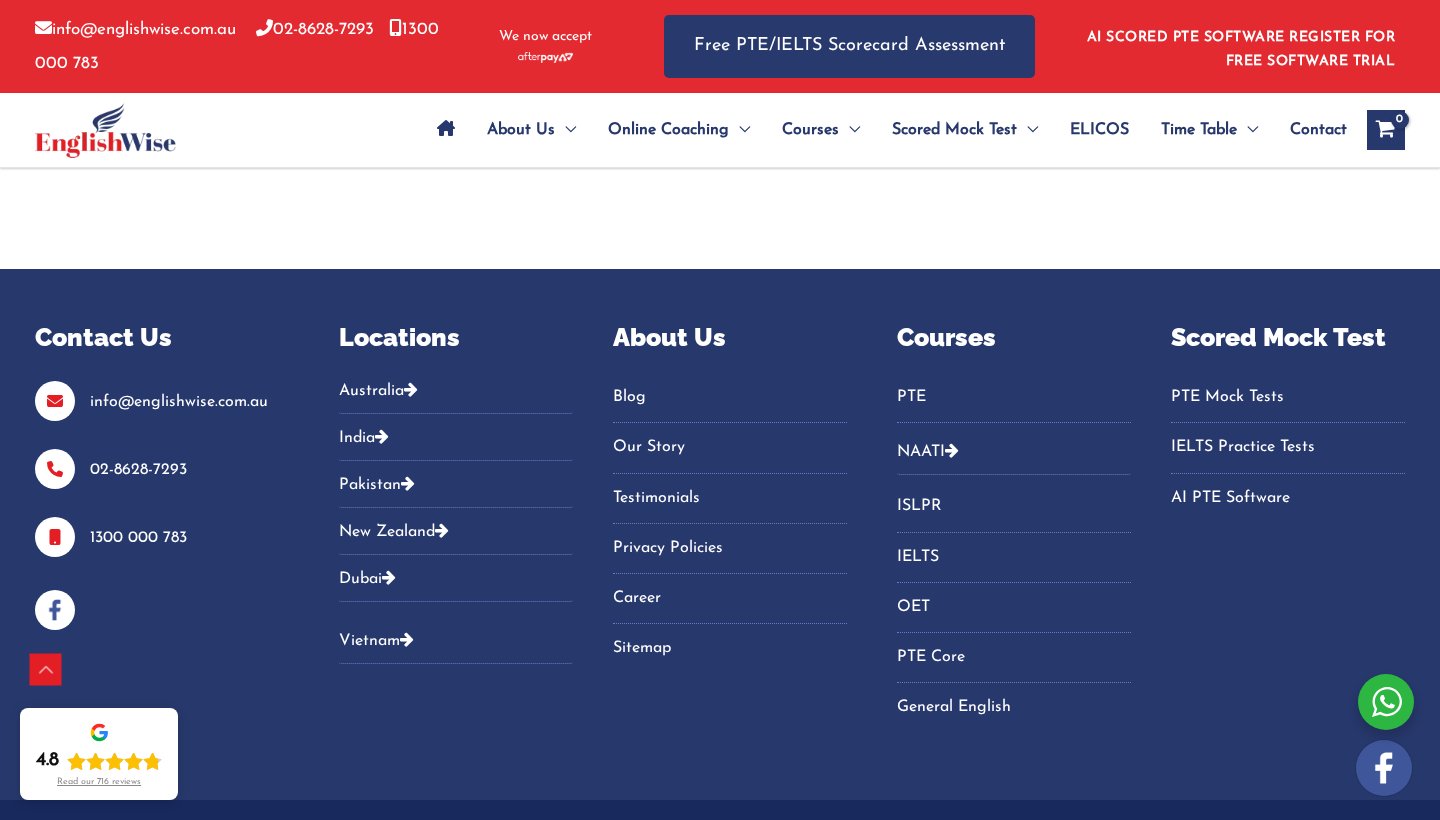 scroll, scrollTop: 1851, scrollLeft: 0, axis: vertical 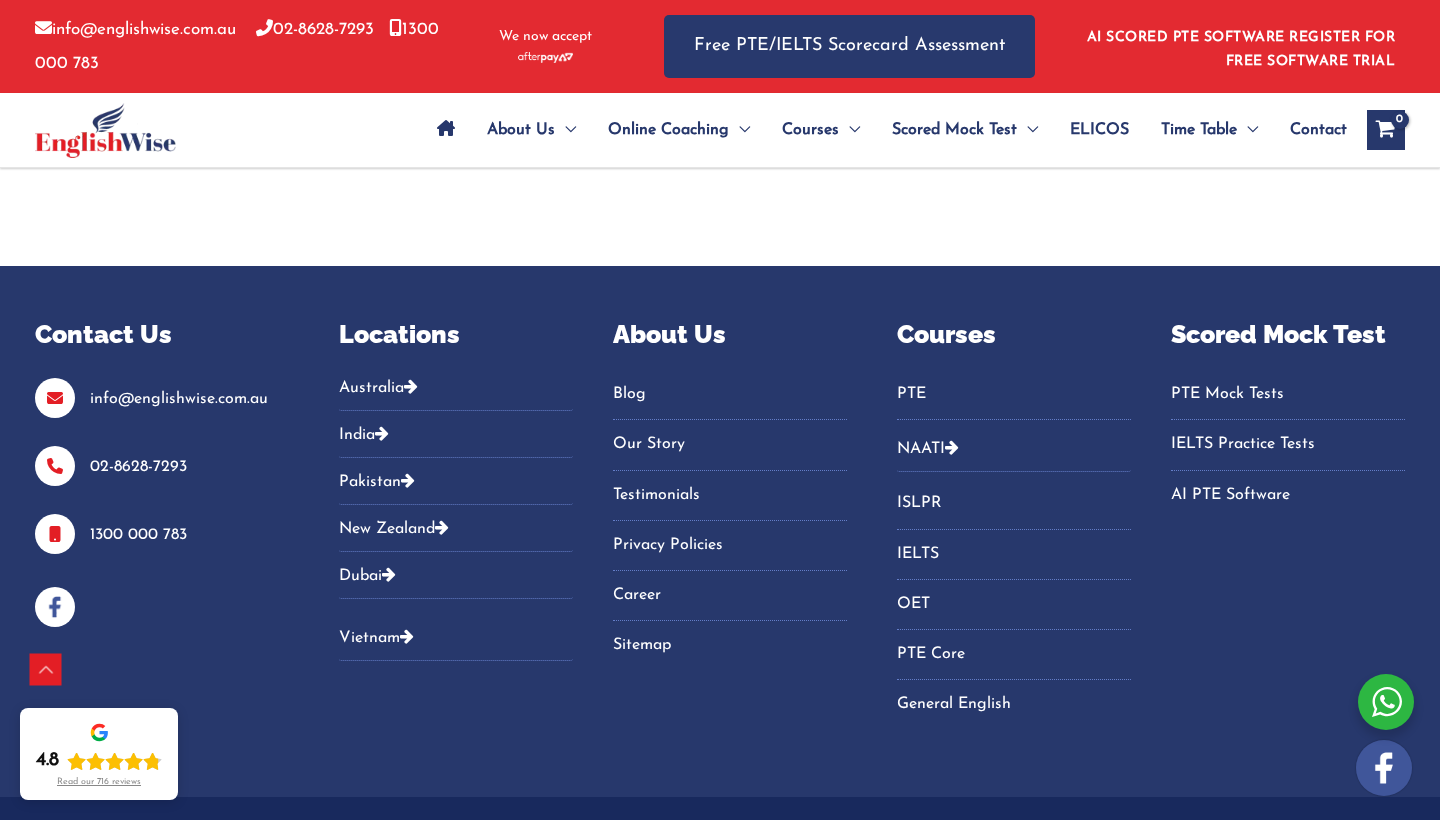 click on "Australia" at bounding box center [456, 394] 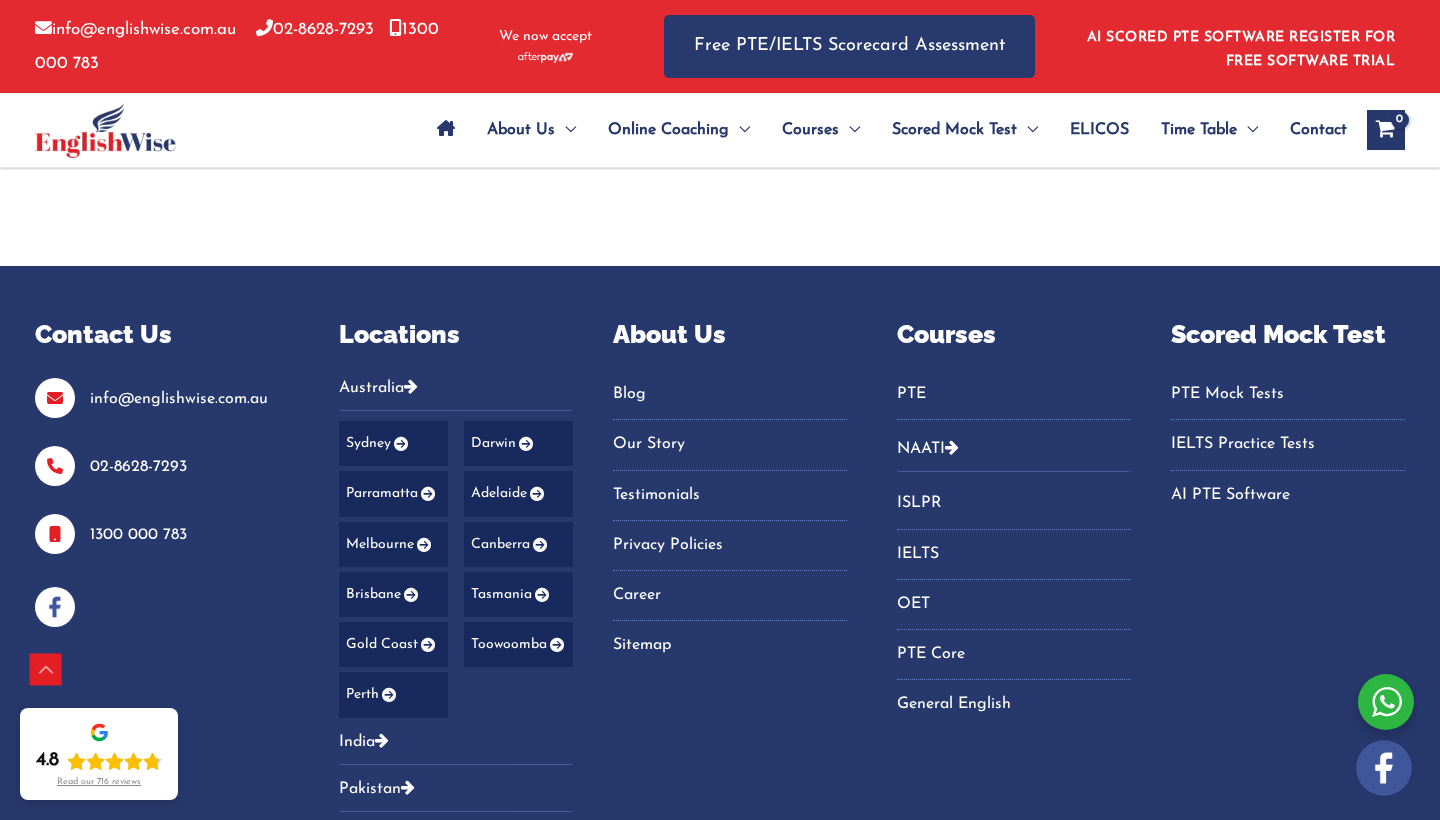click on "Melbourne" at bounding box center [393, 544] 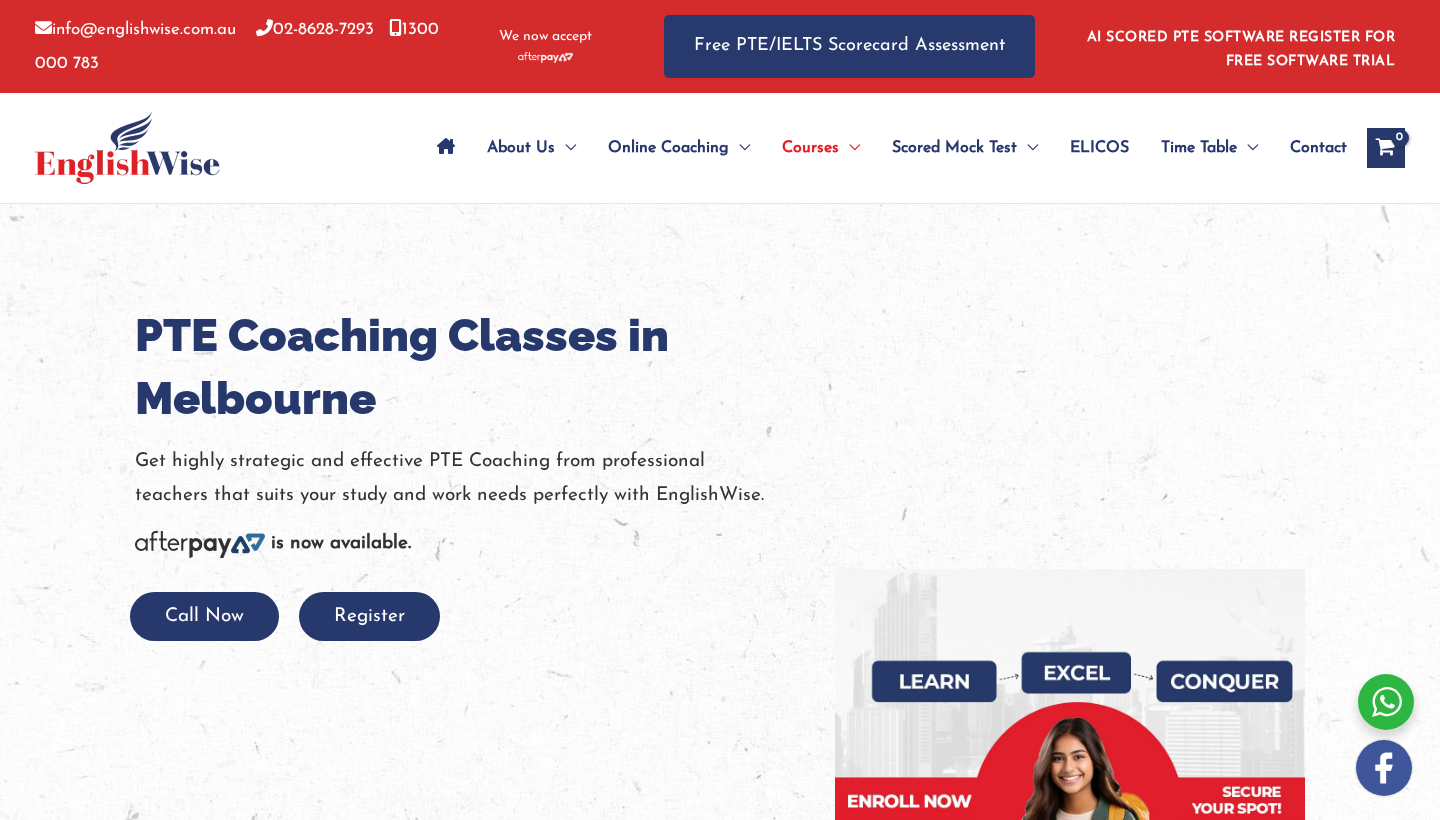 scroll, scrollTop: 0, scrollLeft: 0, axis: both 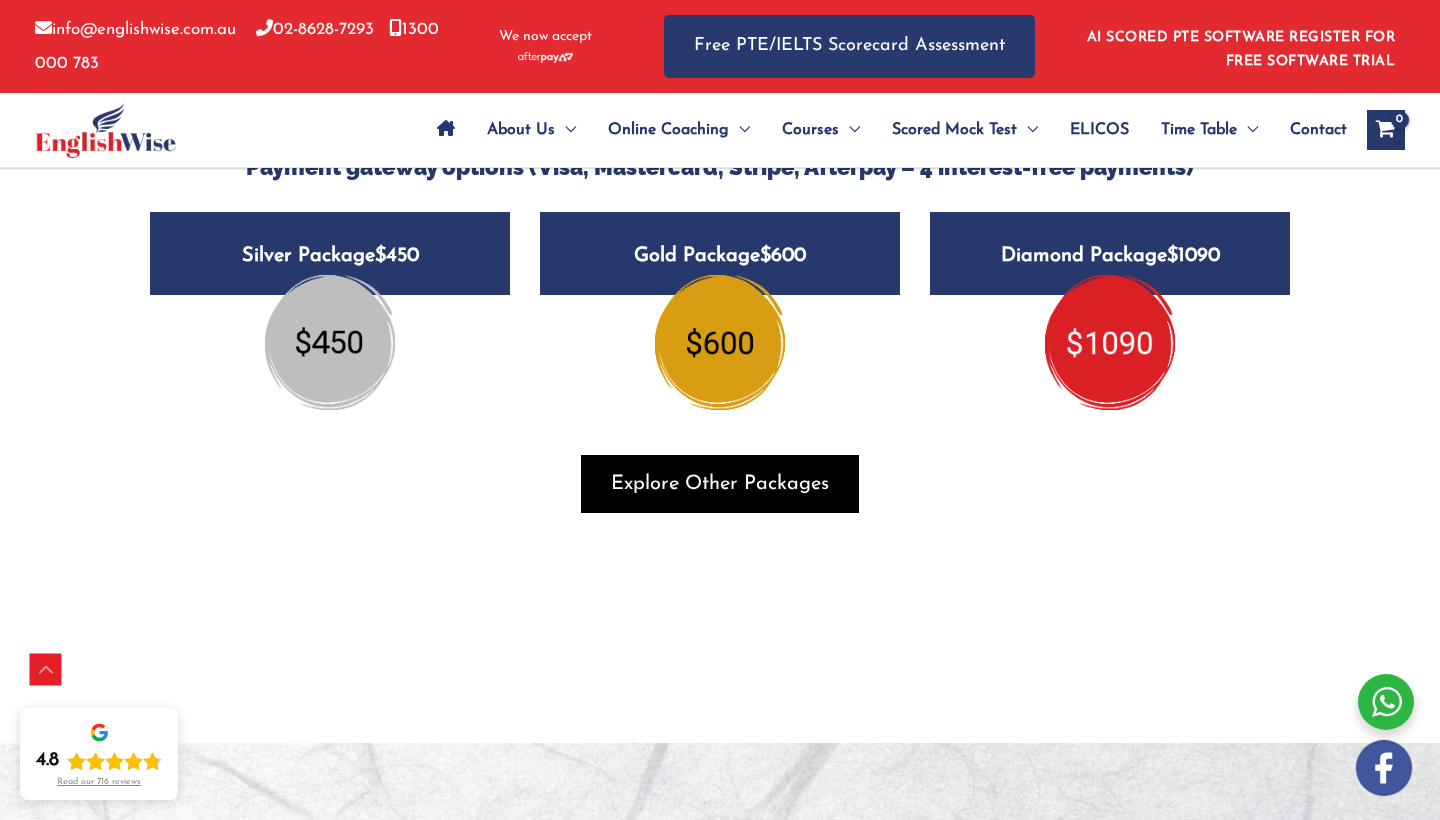 click on "Explore Other Packages" at bounding box center (720, 484) 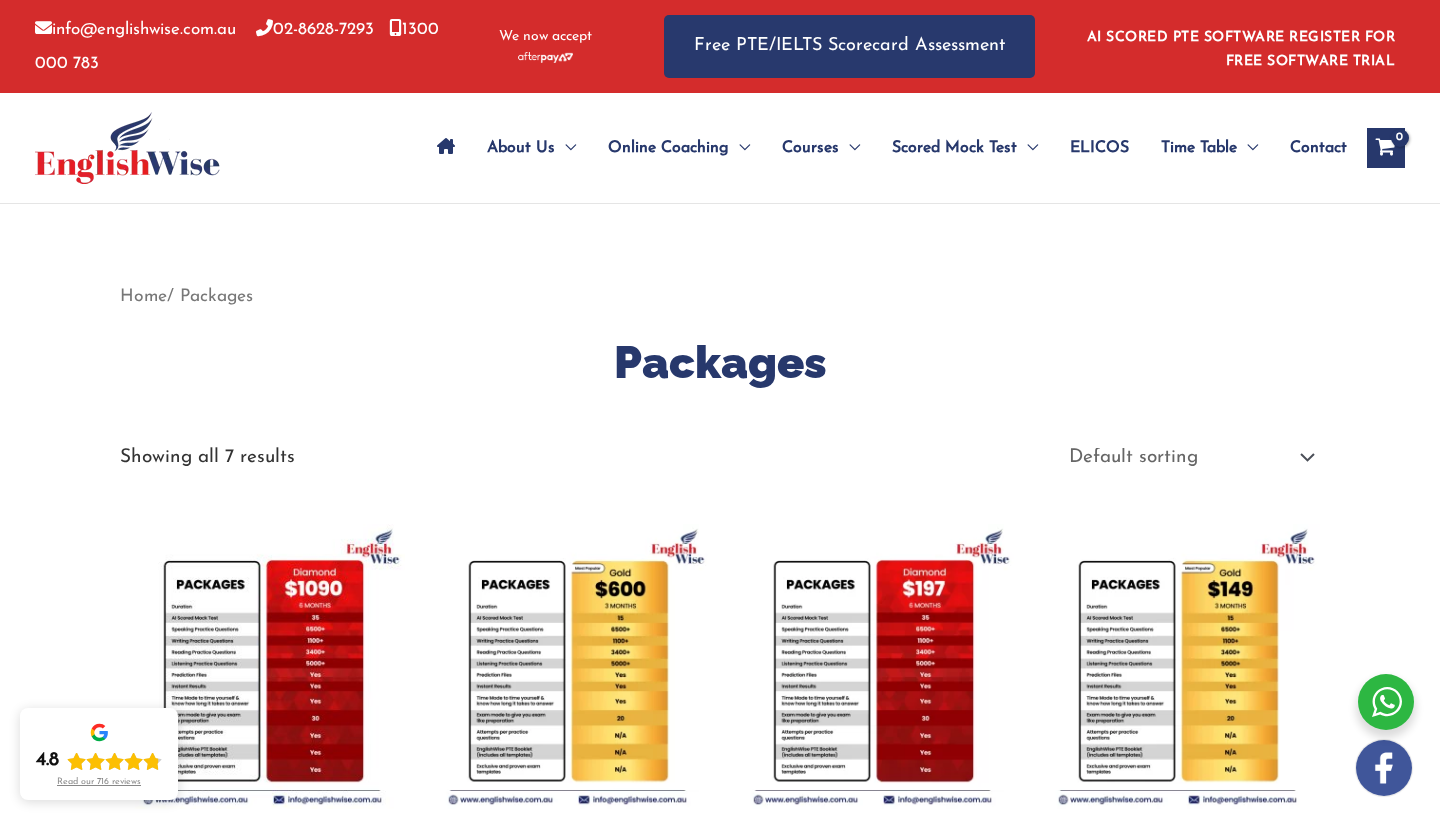 scroll, scrollTop: 0, scrollLeft: 0, axis: both 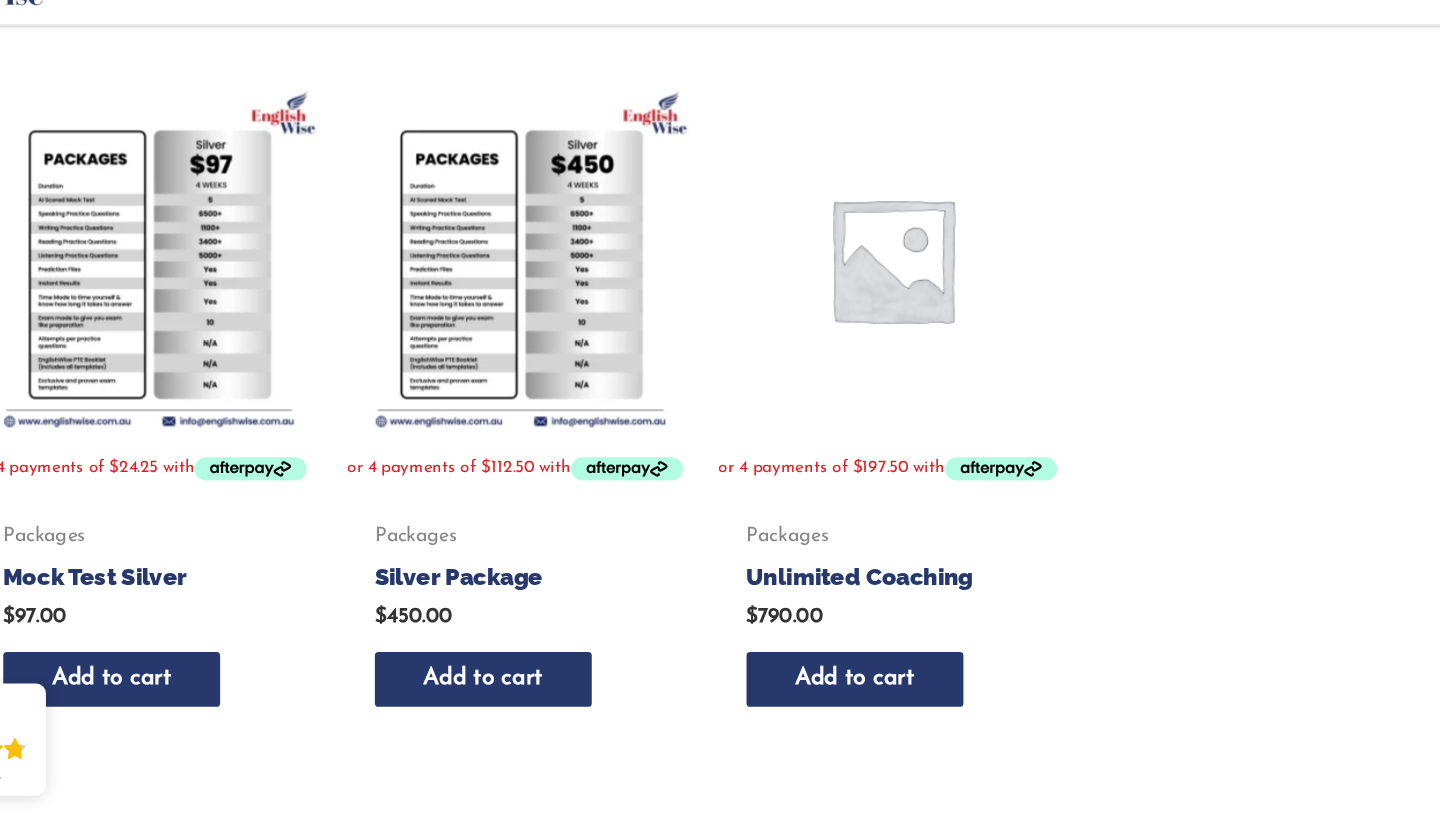 click at bounding box center [567, 359] 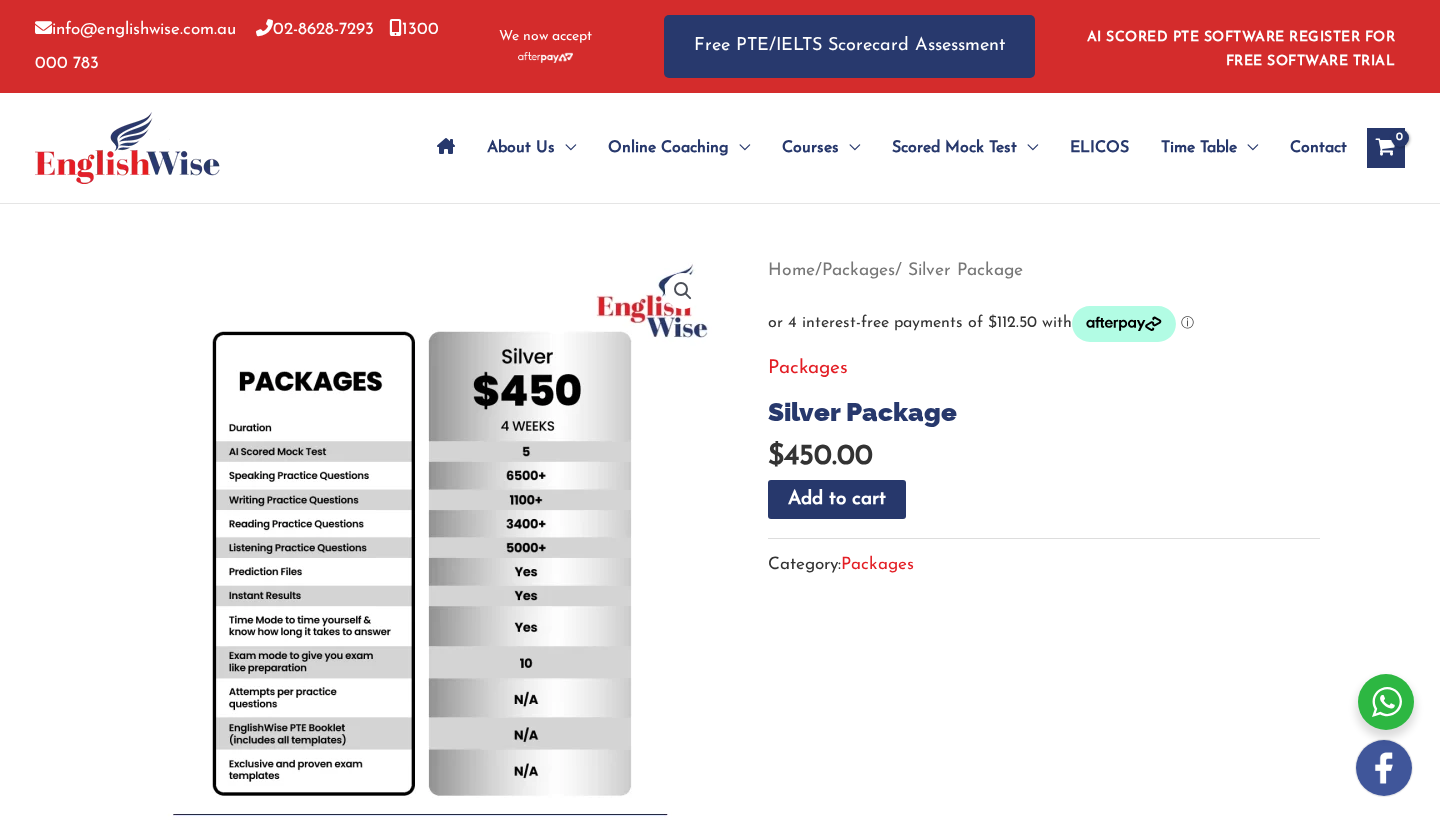 scroll, scrollTop: 0, scrollLeft: 0, axis: both 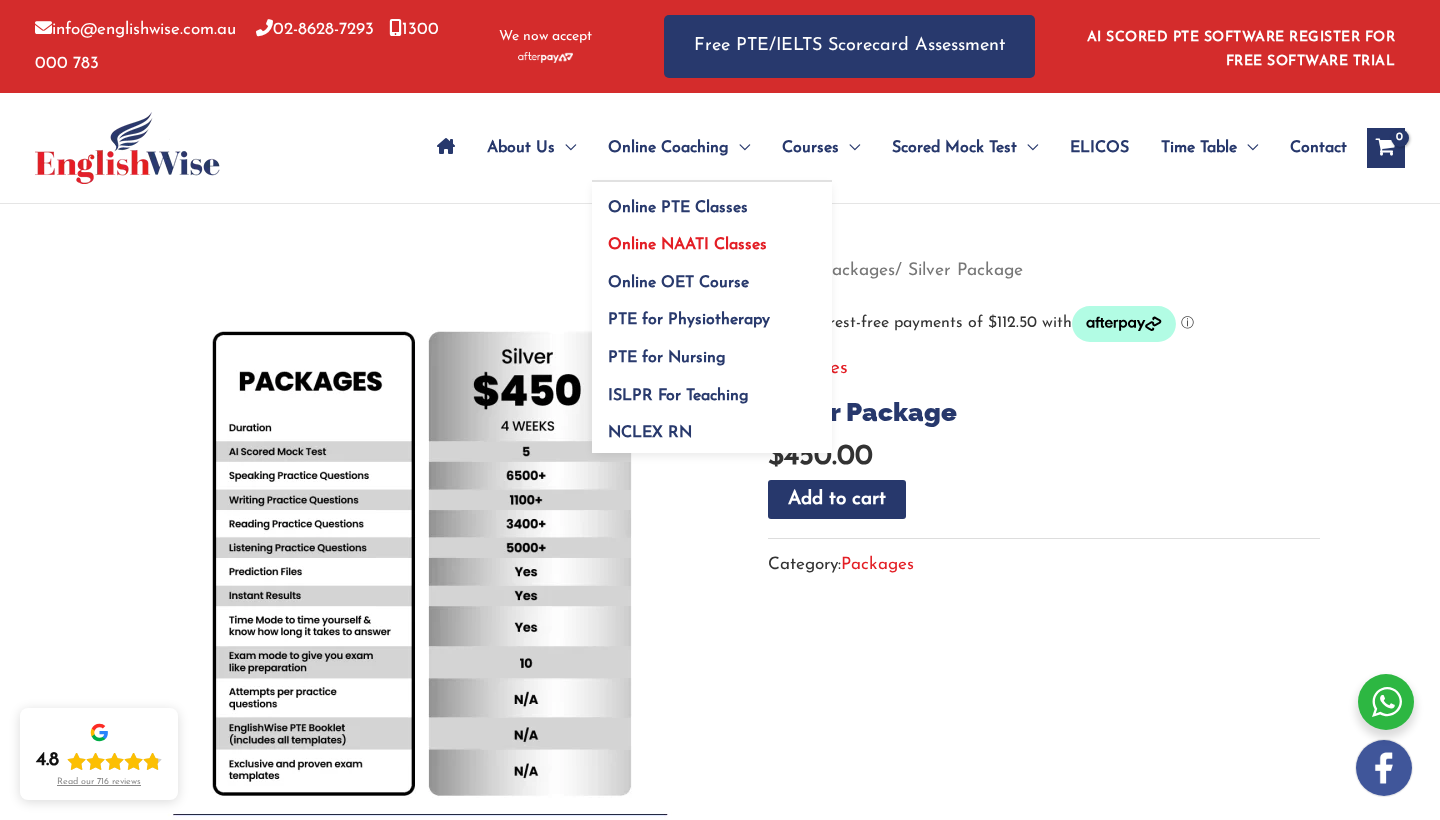 click on "Online NAATI Classes" at bounding box center (687, 245) 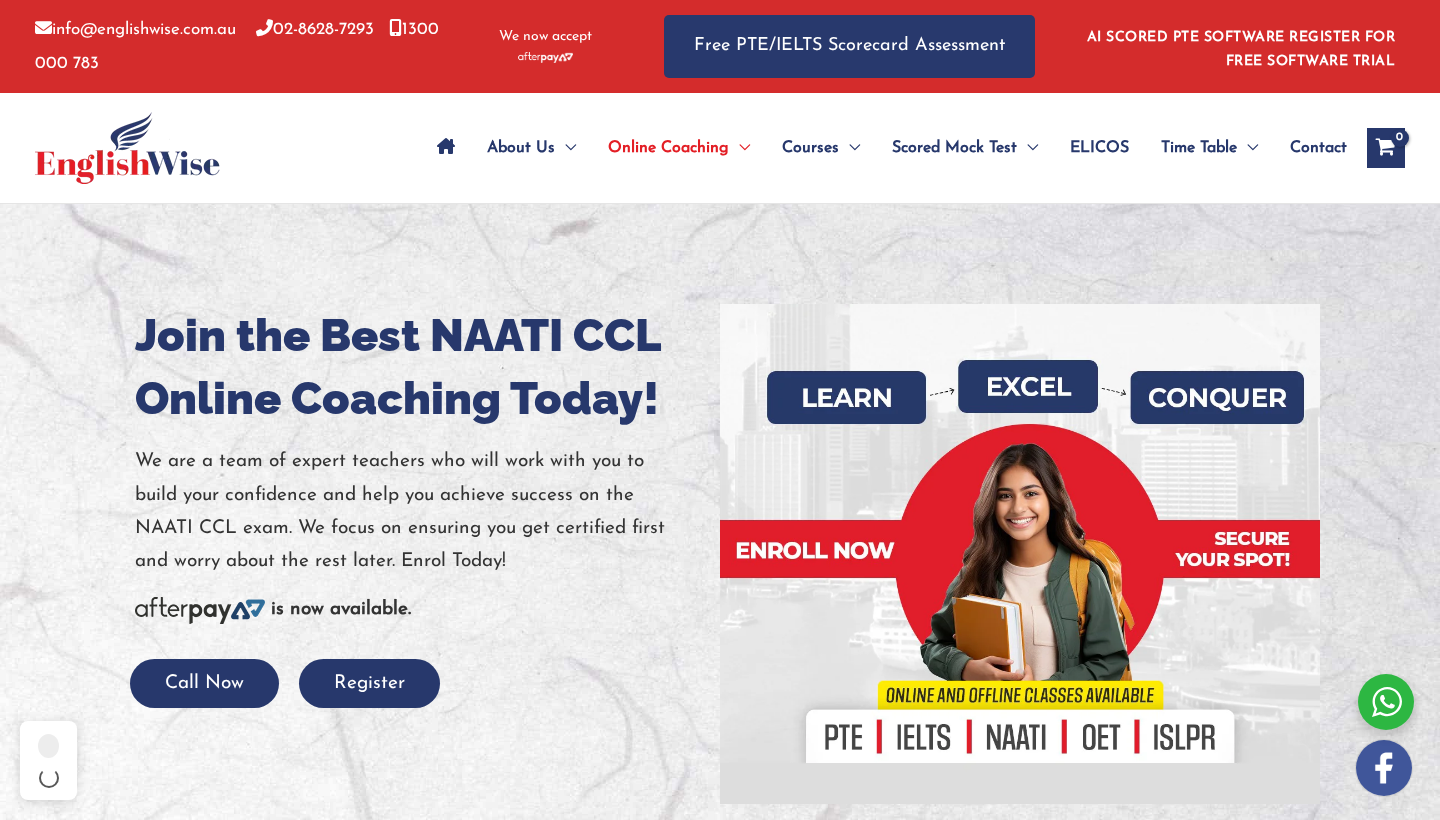 scroll, scrollTop: 0, scrollLeft: 0, axis: both 